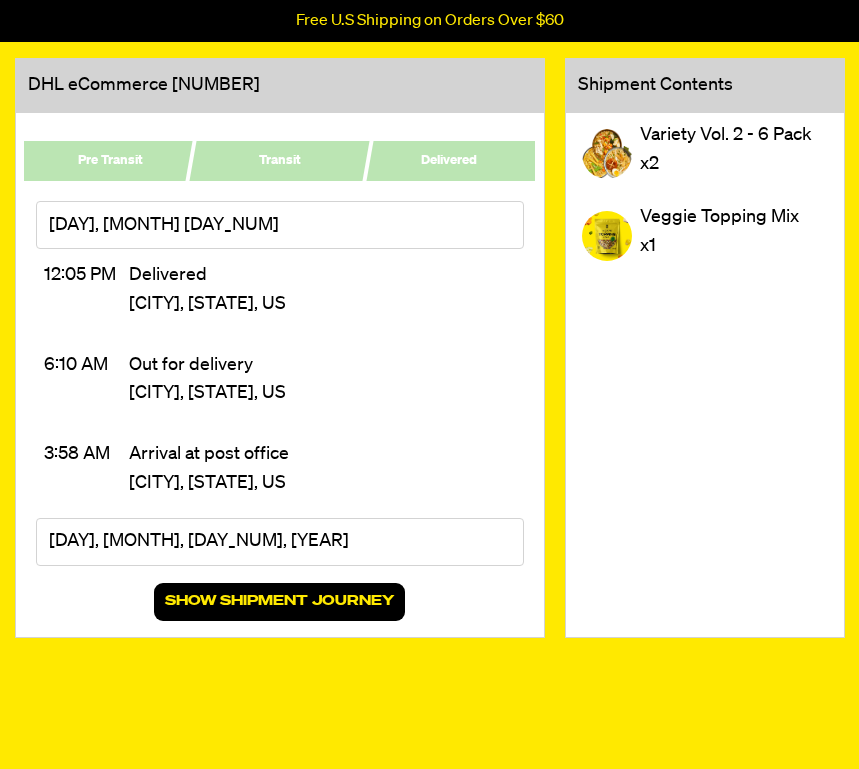 scroll, scrollTop: 0, scrollLeft: 0, axis: both 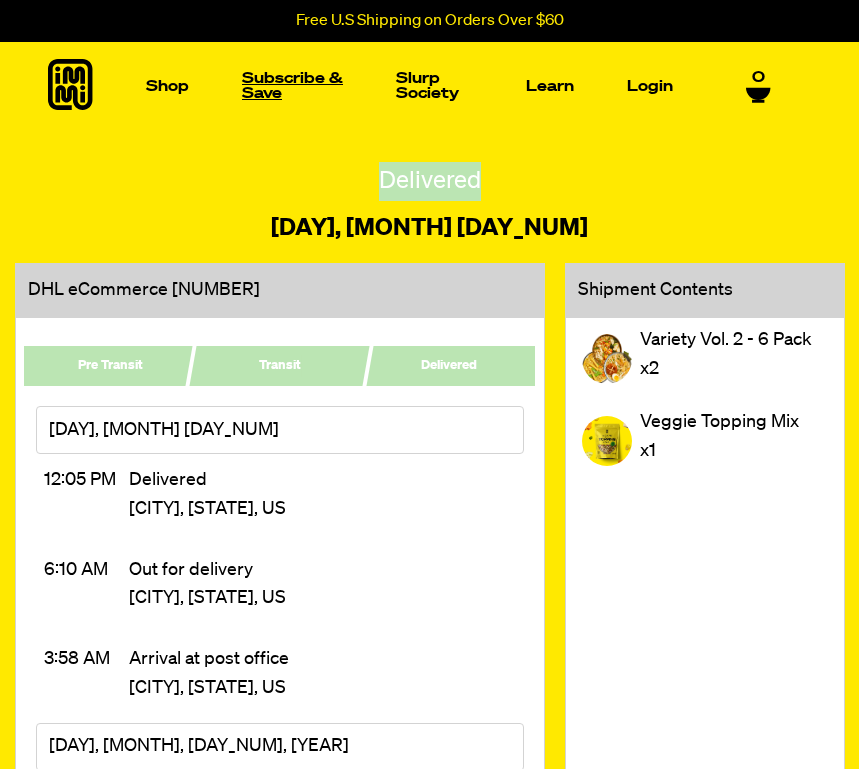 click on "Subscribe & Save" at bounding box center [292, 86] 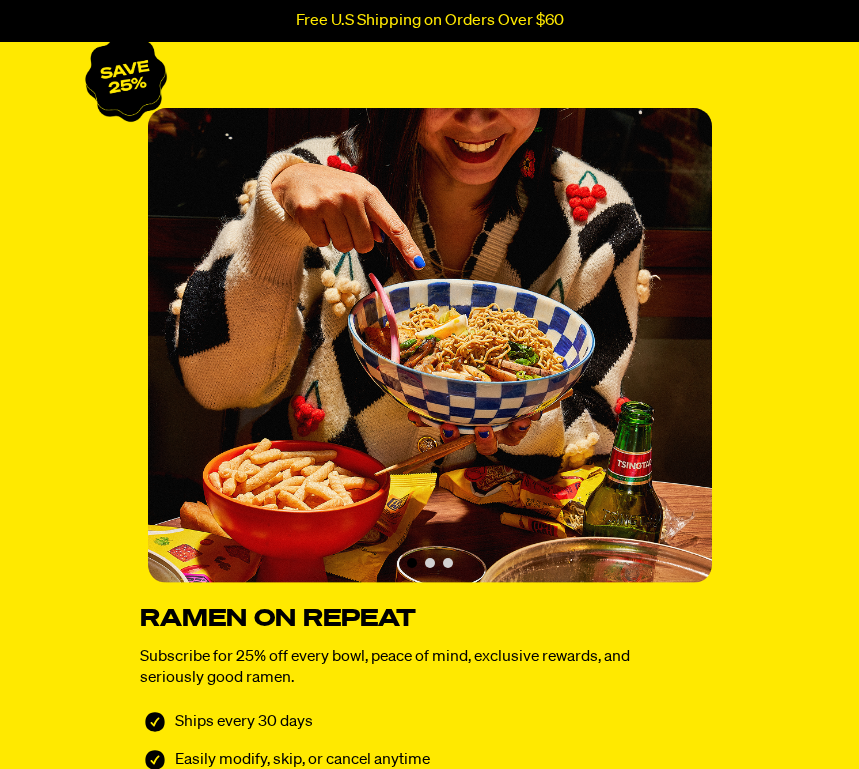scroll, scrollTop: 0, scrollLeft: 0, axis: both 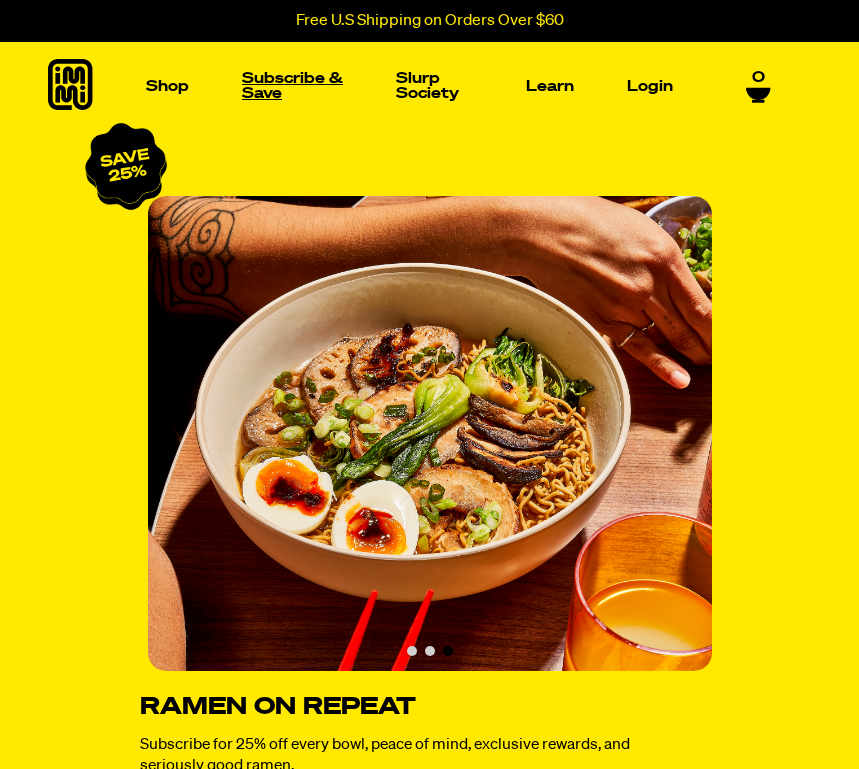 click on "Subscribe & Save" at bounding box center (292, 86) 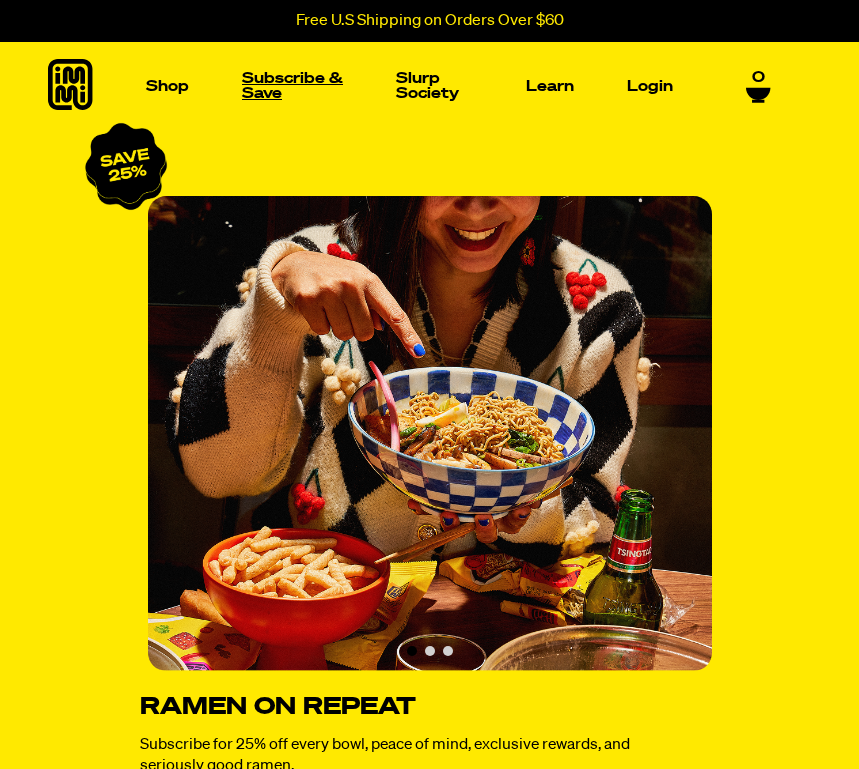 scroll, scrollTop: 0, scrollLeft: 0, axis: both 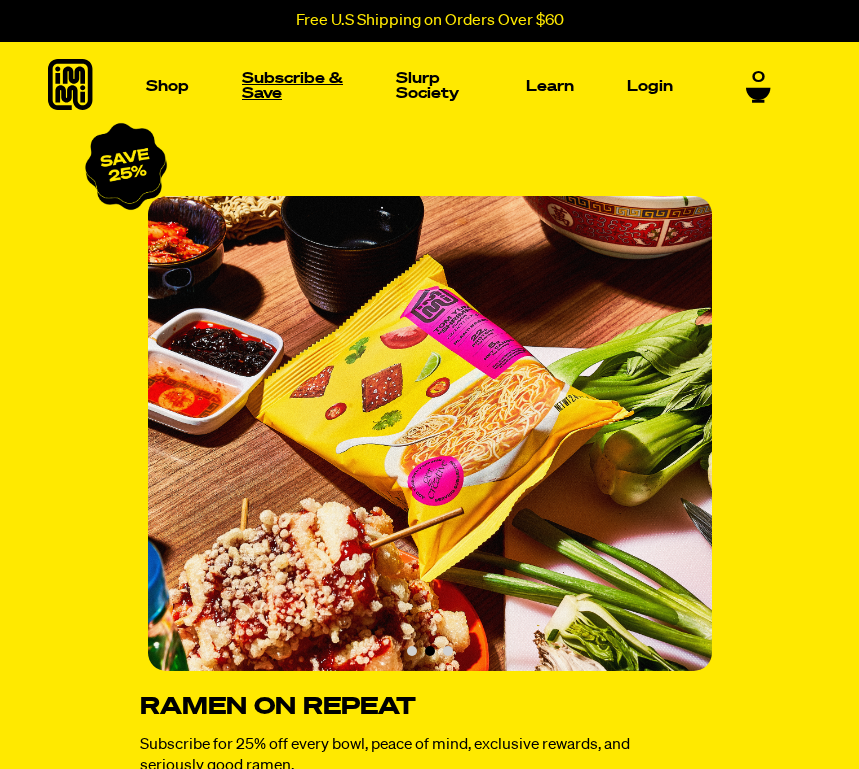 click on "Subscribe & Save" at bounding box center (292, 86) 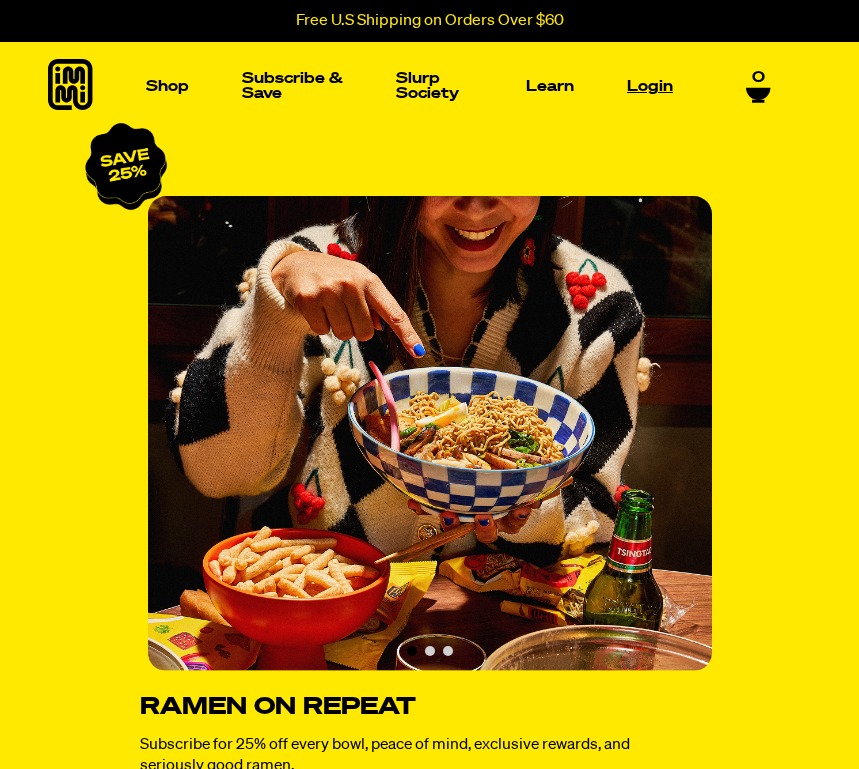 scroll, scrollTop: 0, scrollLeft: 0, axis: both 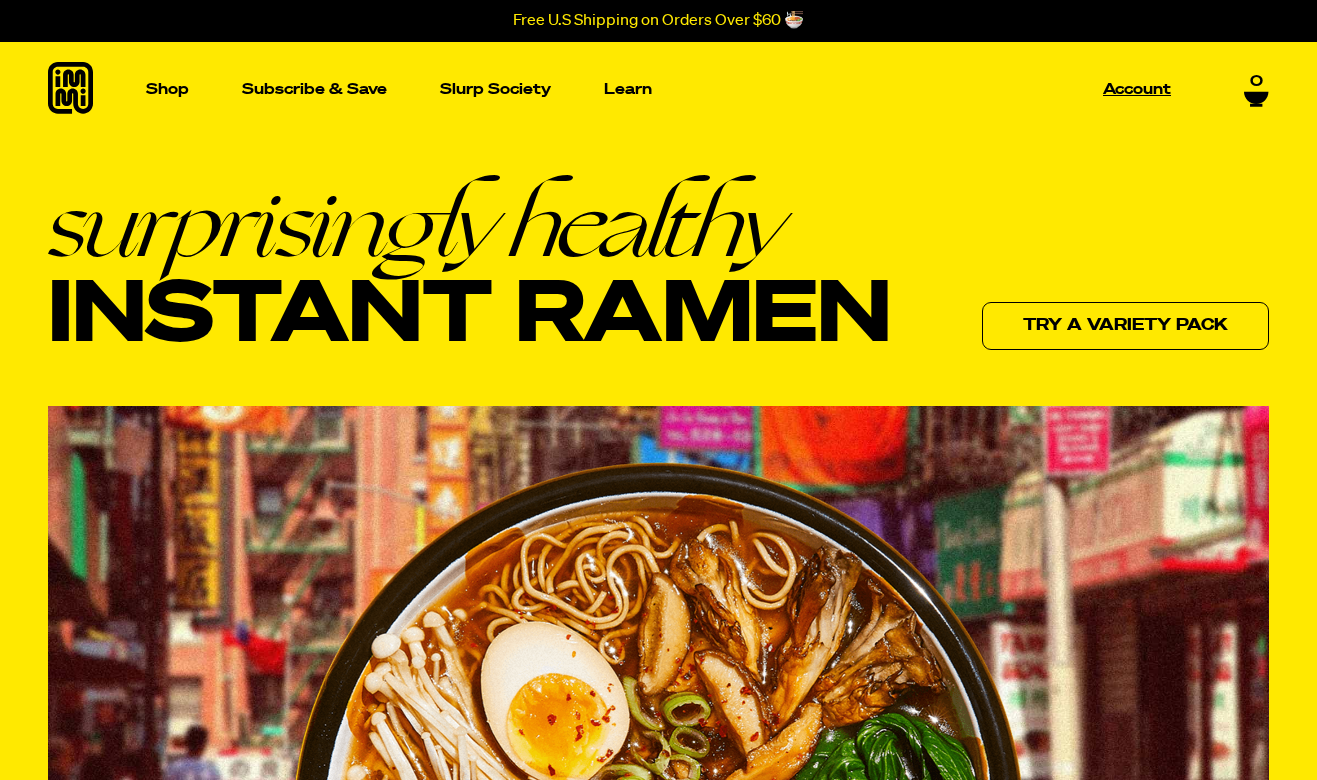 click on "Account" at bounding box center (1137, 89) 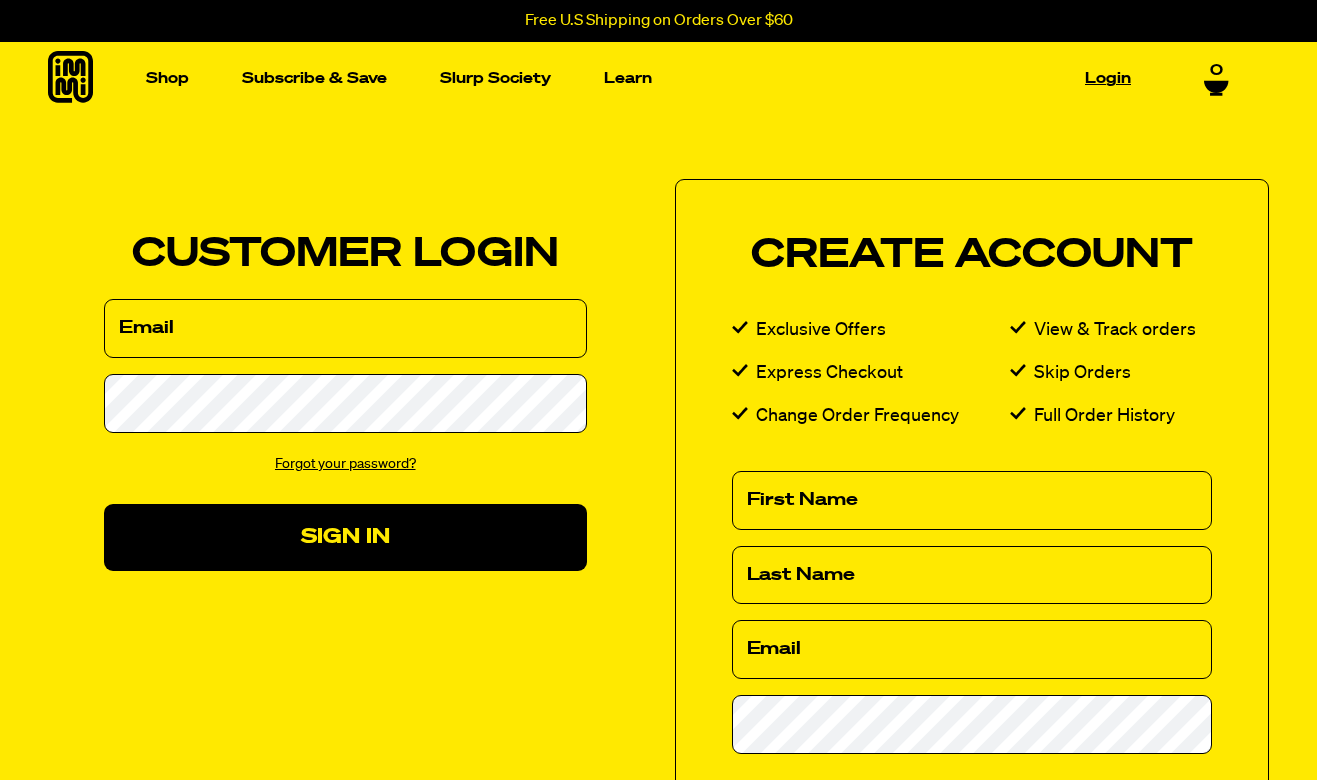 scroll, scrollTop: 0, scrollLeft: 0, axis: both 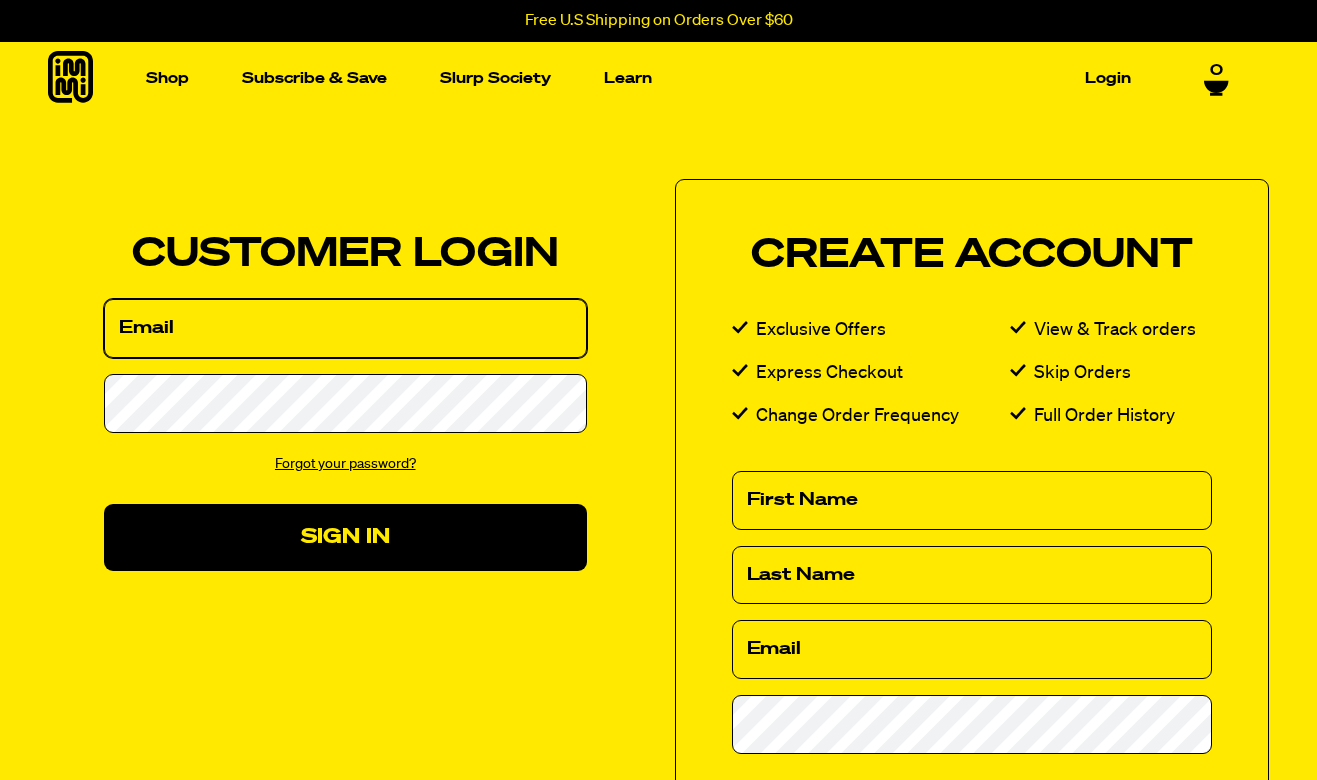click on "Email" at bounding box center [345, 328] 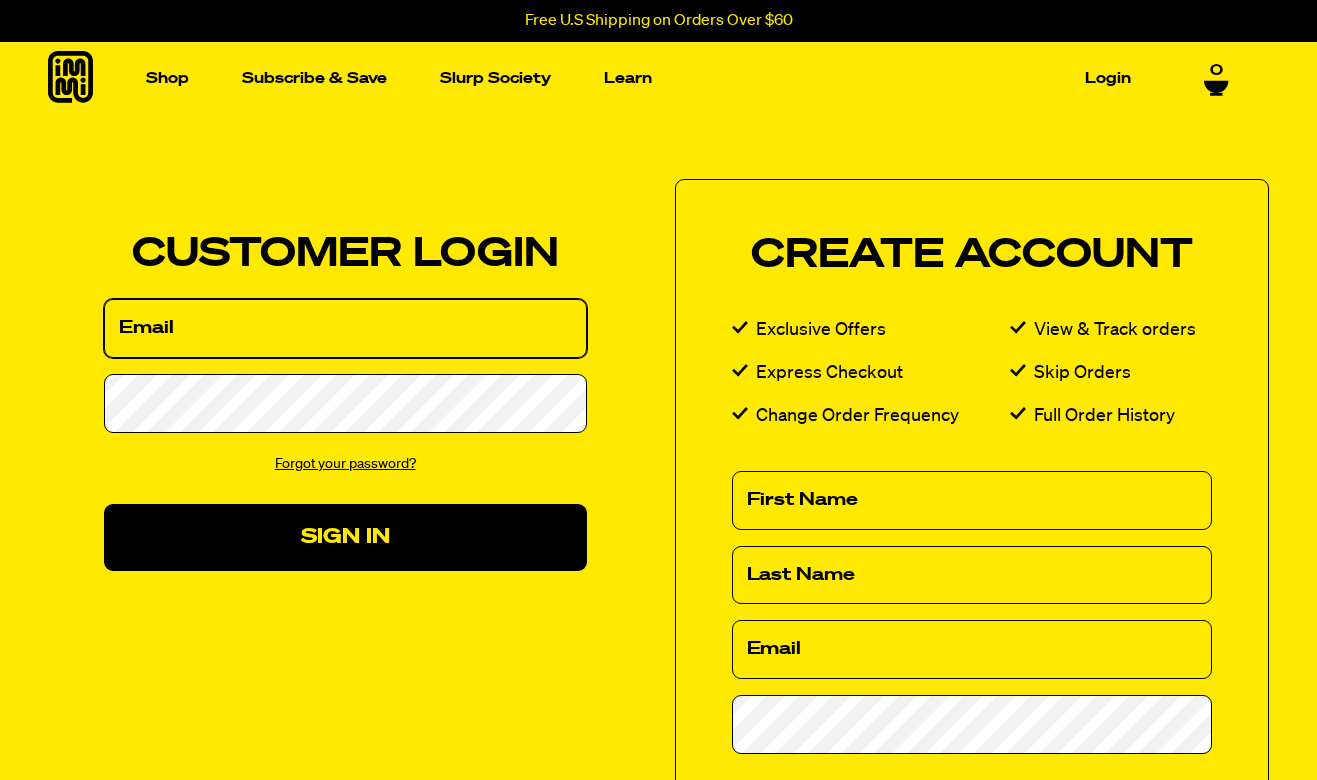 click on "Email" at bounding box center [345, 328] 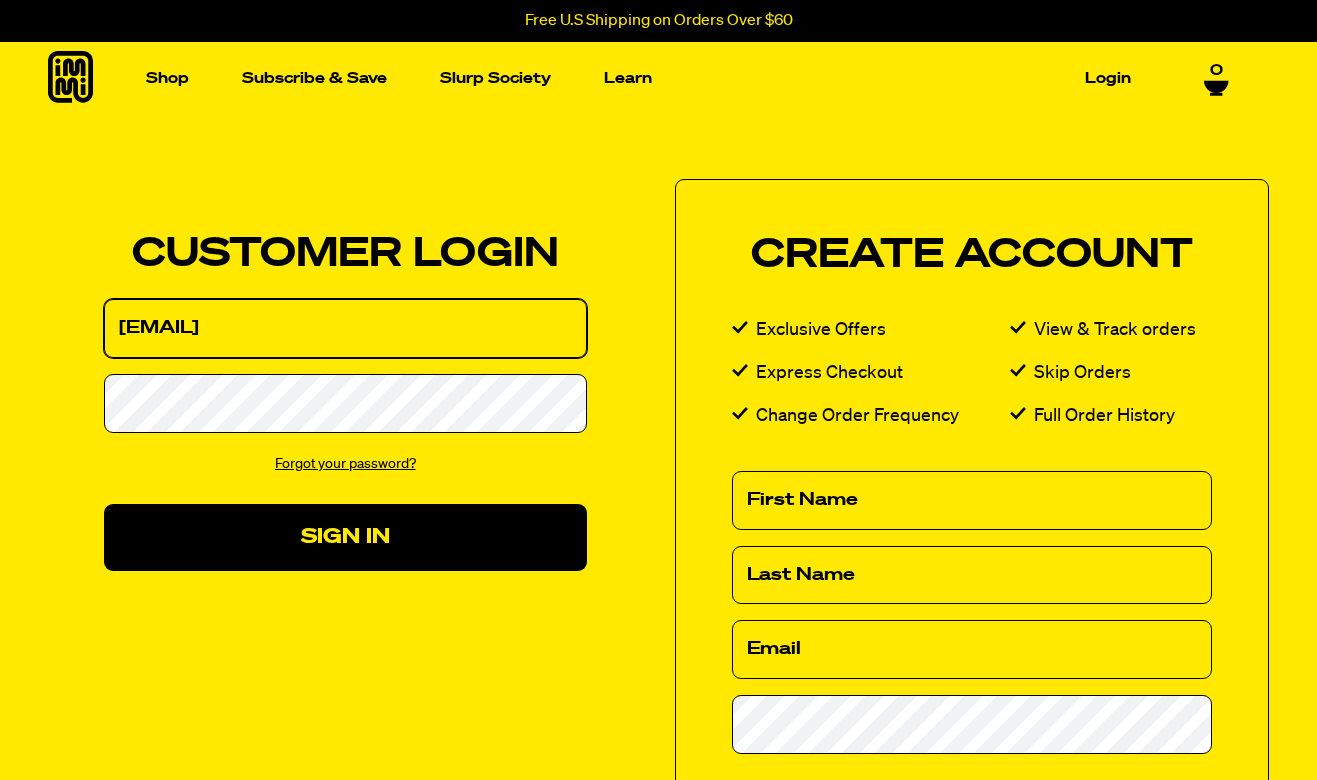 type on "[EMAIL]" 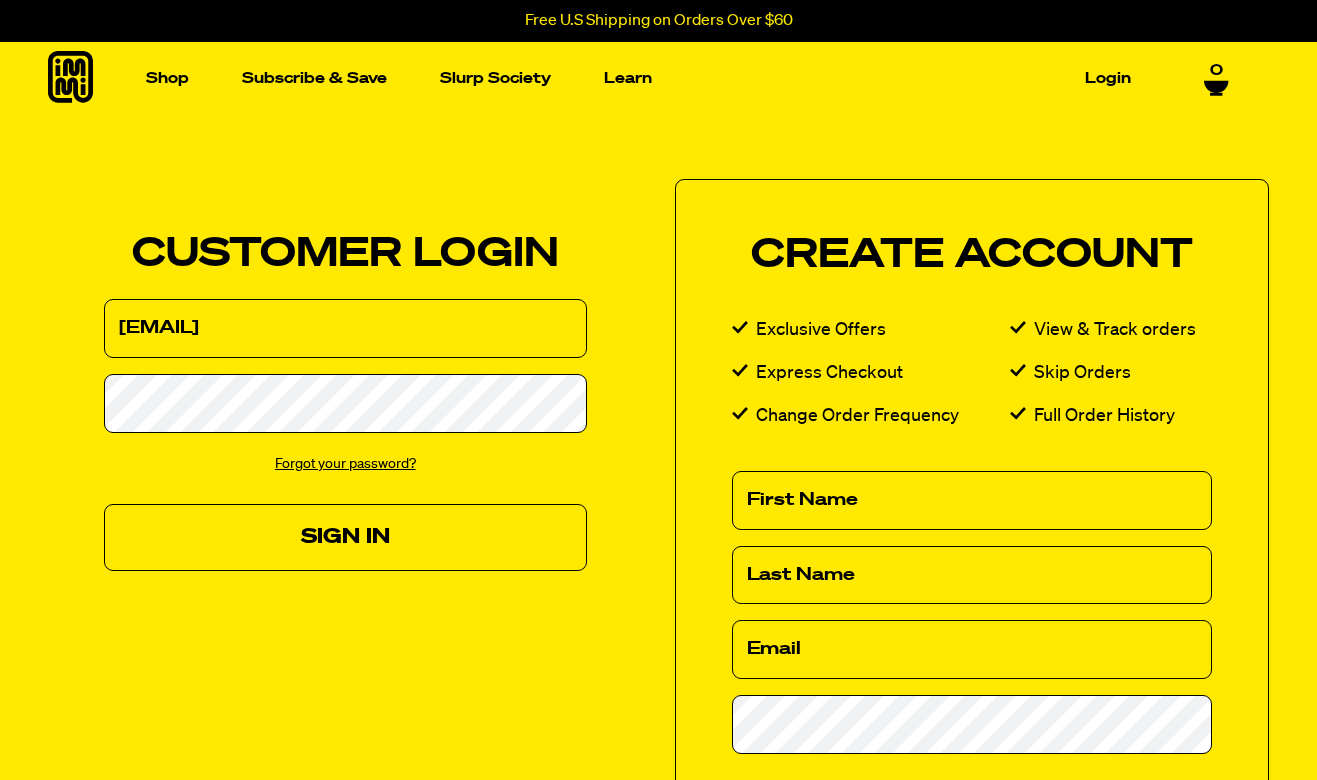 click on "Sign In" at bounding box center [345, 537] 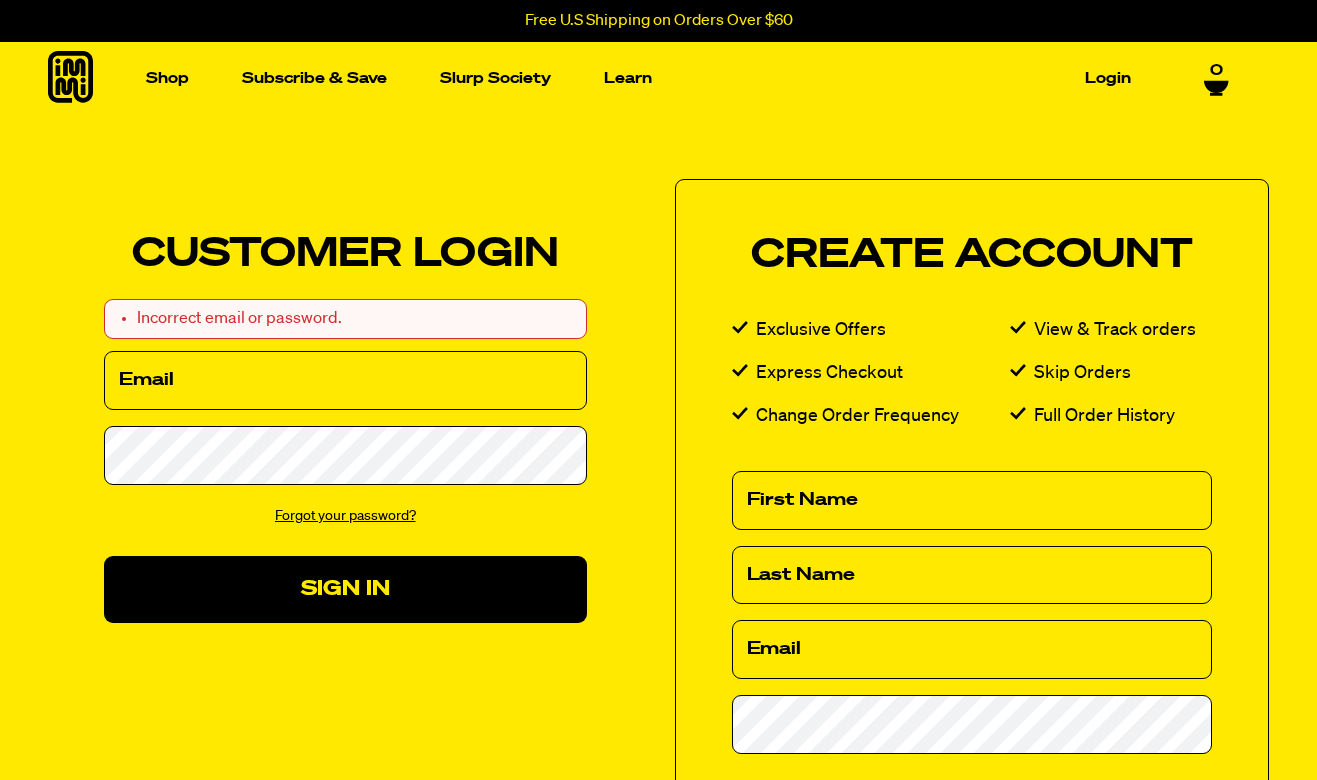 scroll, scrollTop: 0, scrollLeft: 0, axis: both 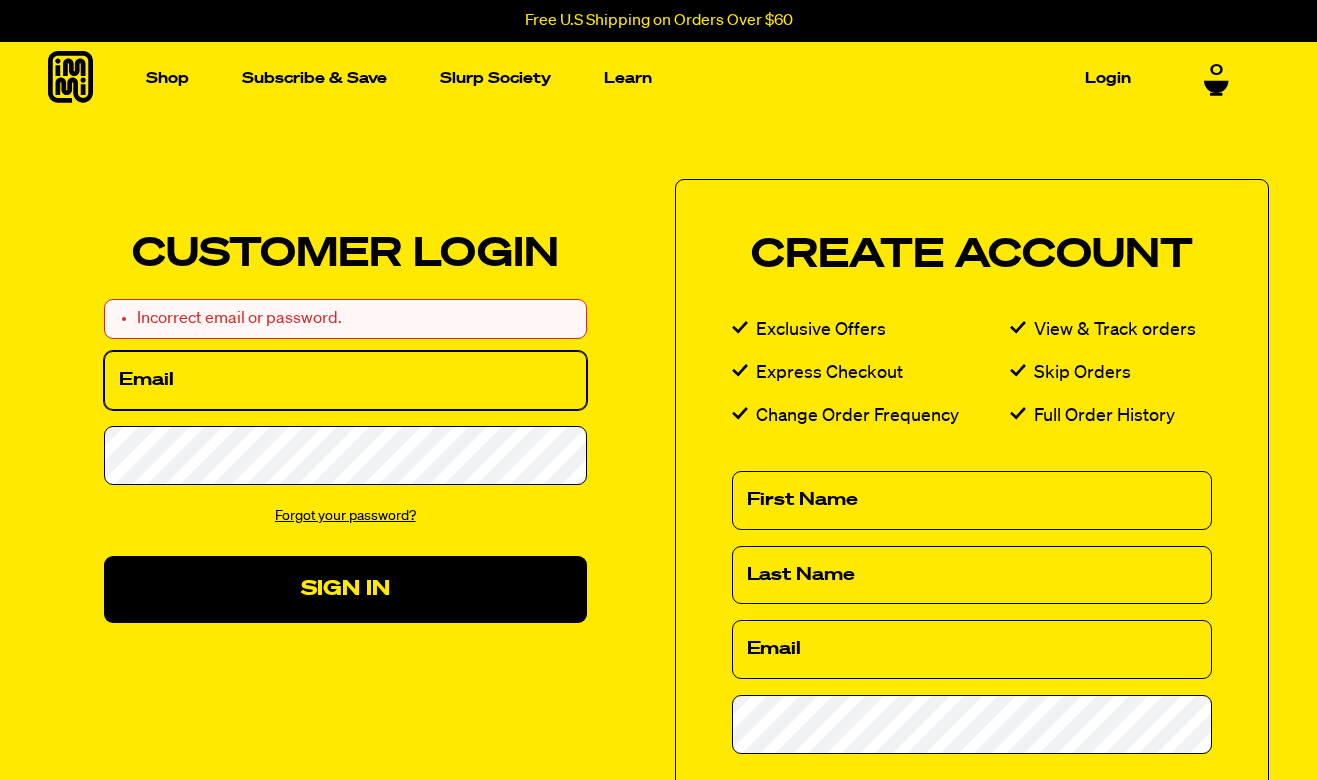 click on "Email" at bounding box center [345, 380] 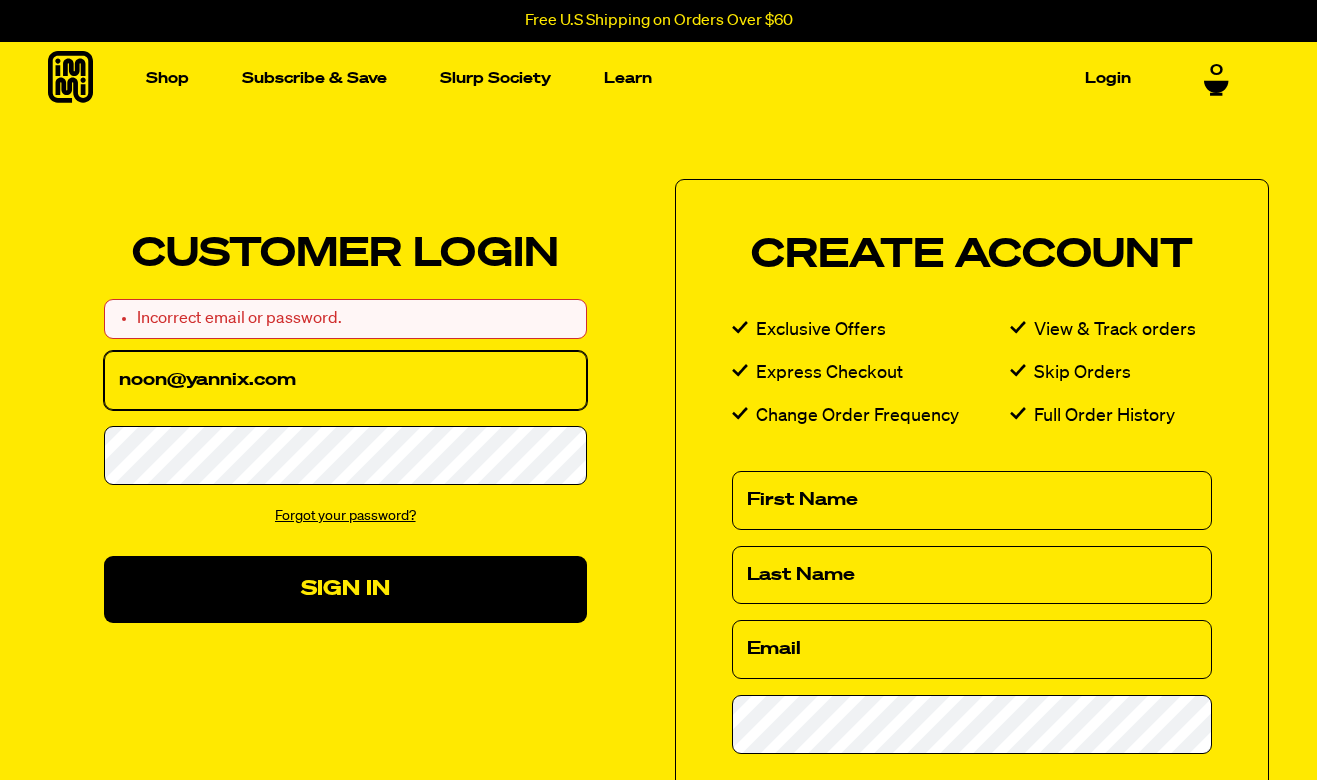 type on "noon@yannix.com" 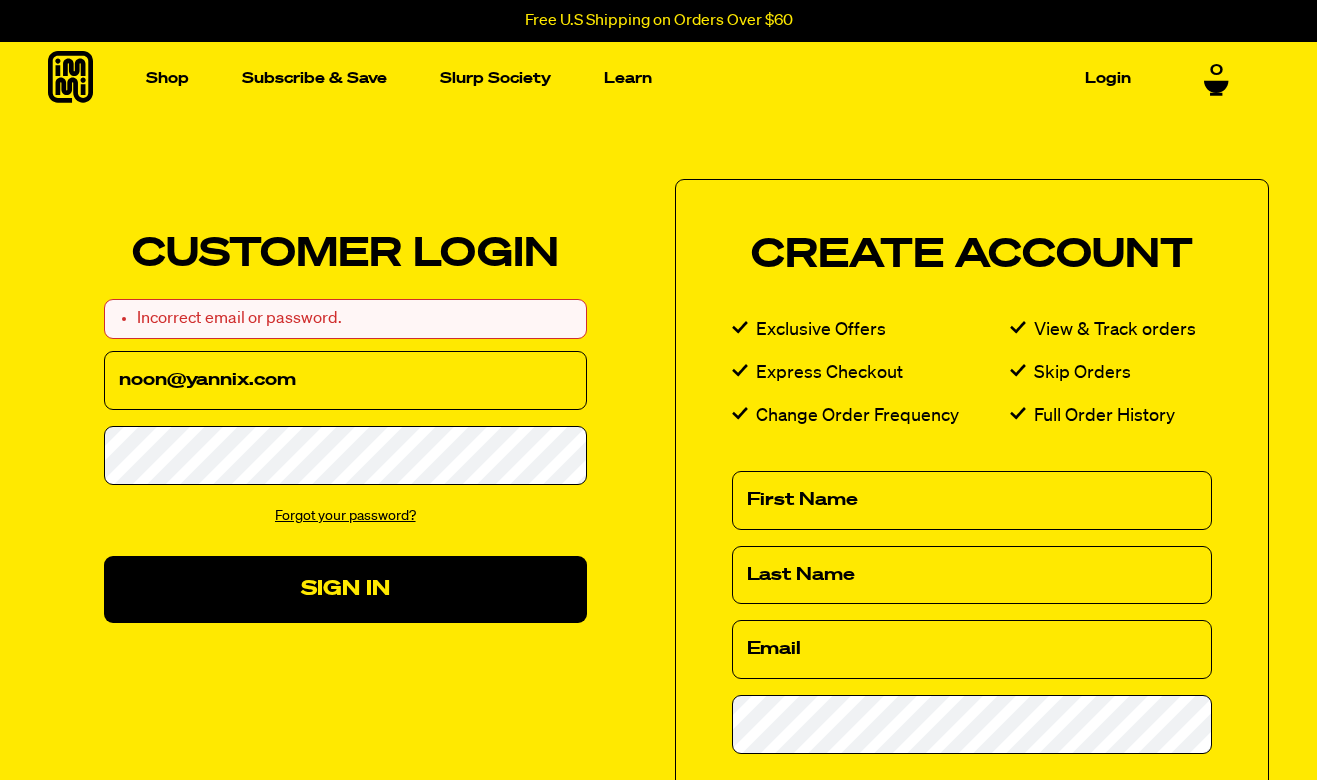 click on "Forgot your password?" at bounding box center (345, 516) 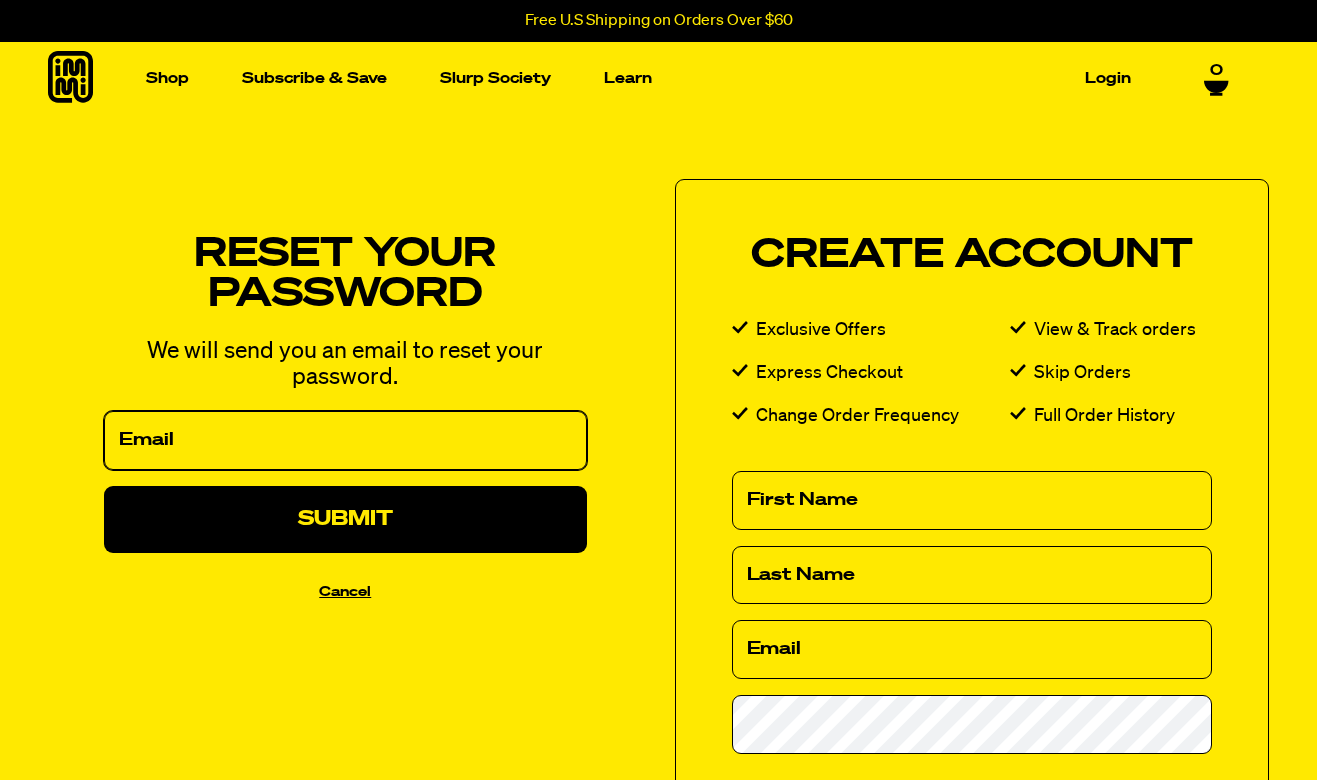 click on "Email" at bounding box center (345, 440) 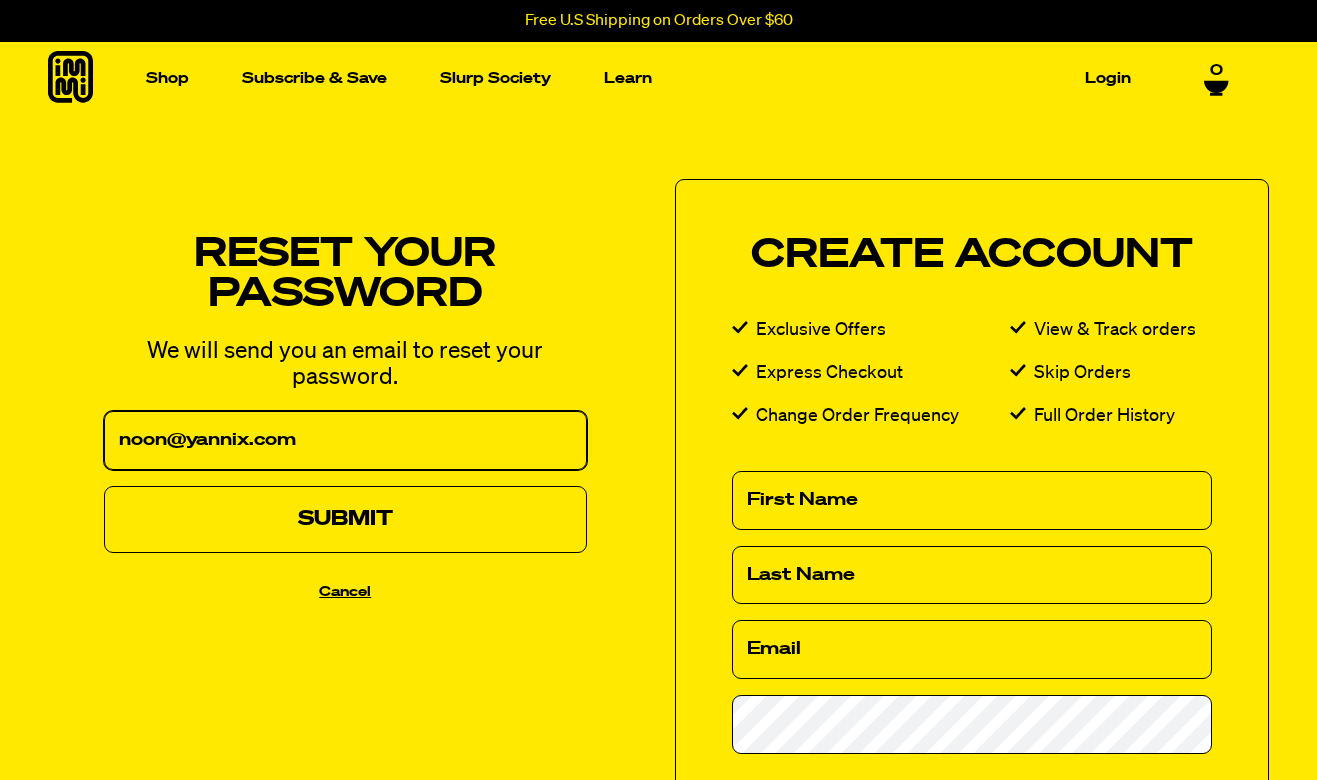 type on "noon@yannix.com" 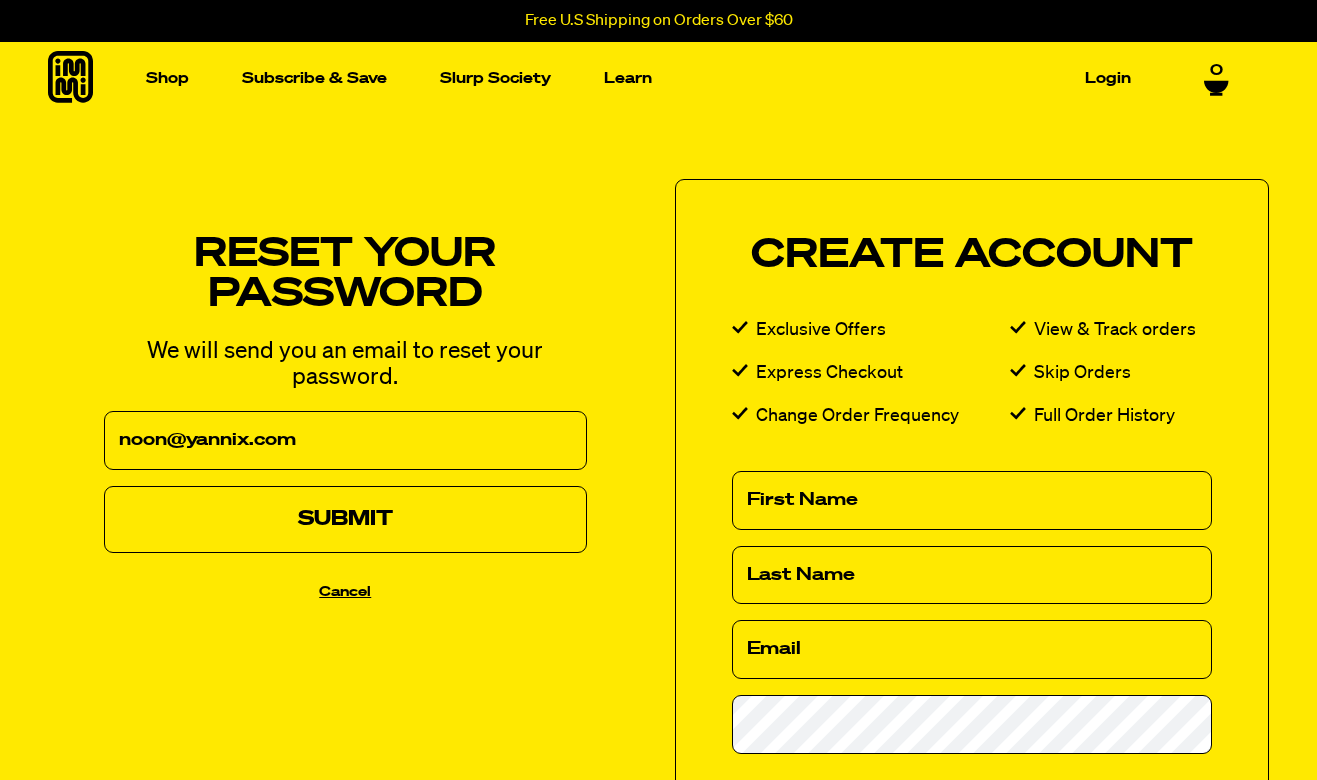 click on "Submit" at bounding box center (345, 519) 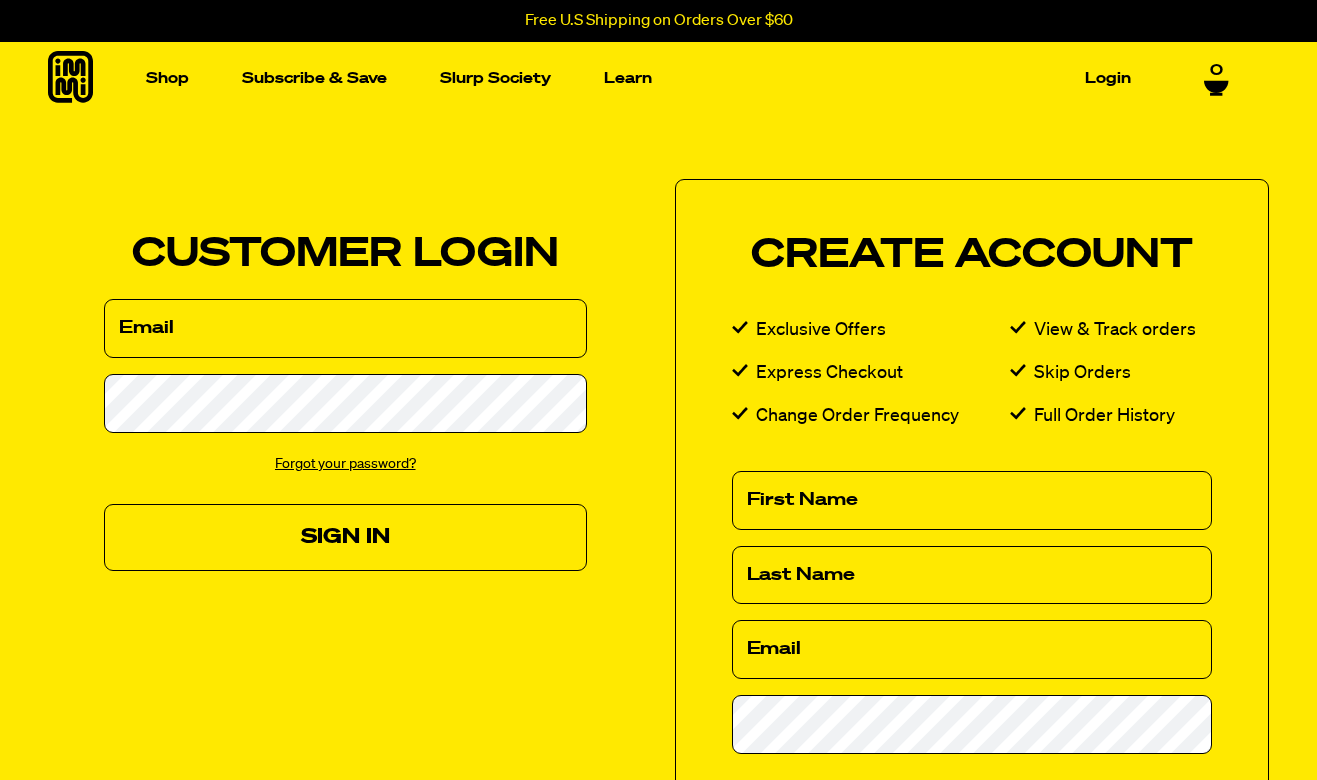scroll, scrollTop: 0, scrollLeft: 0, axis: both 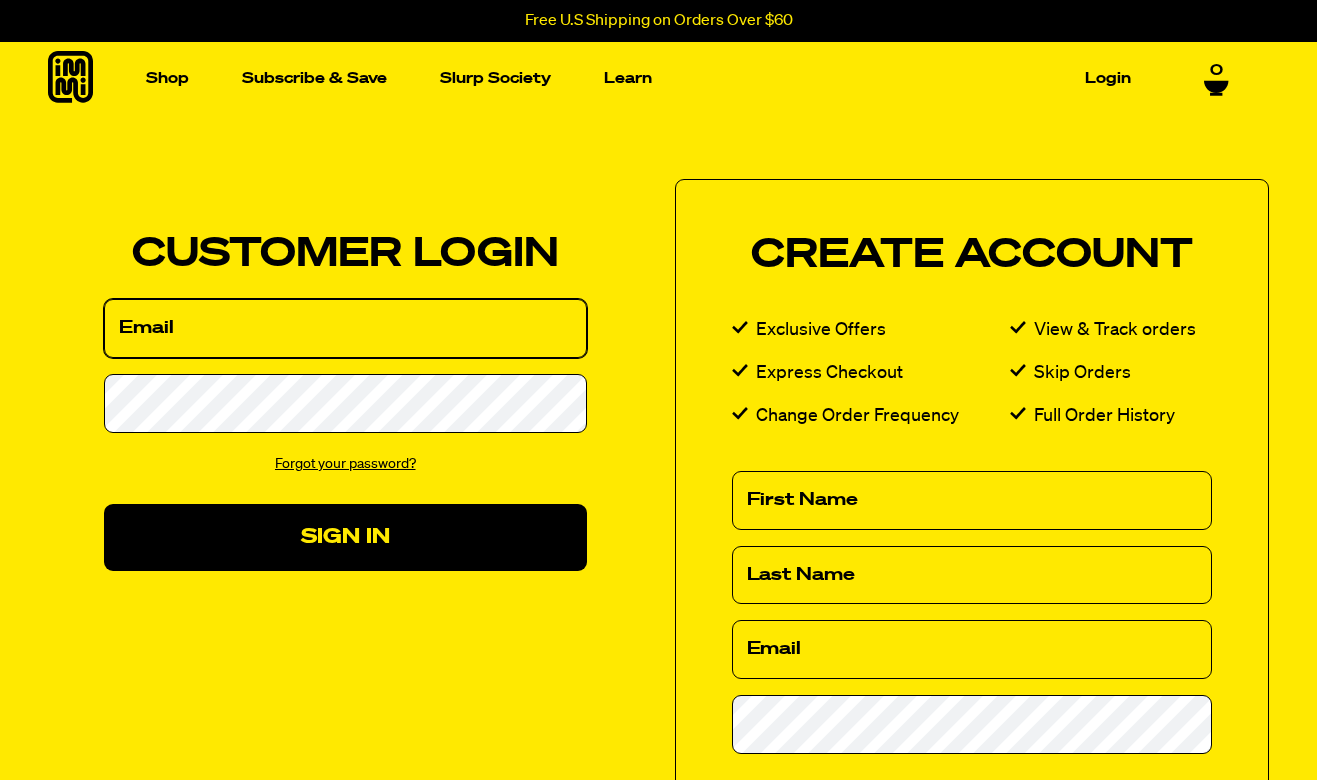 click on "Email" at bounding box center [345, 328] 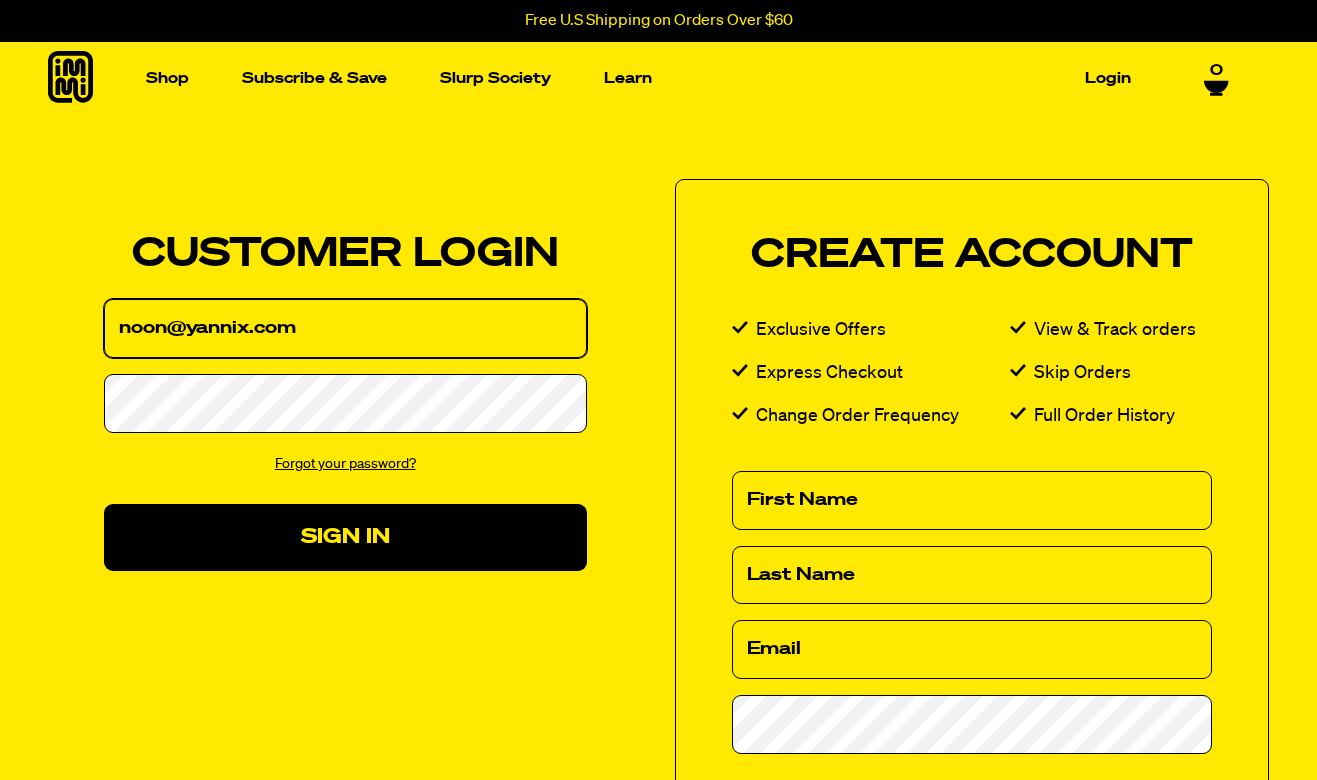 type on "noon@yannix.com" 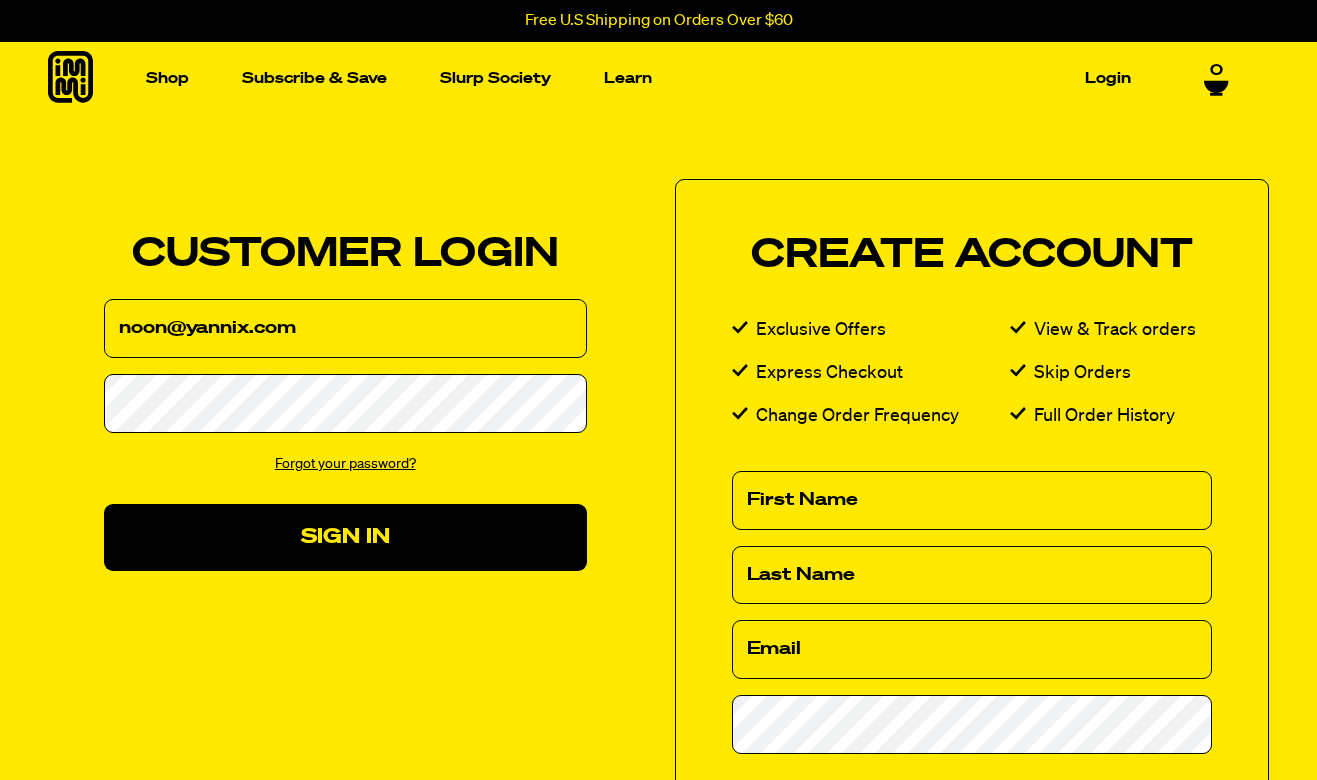 click on "Forgot your password?" at bounding box center (345, 464) 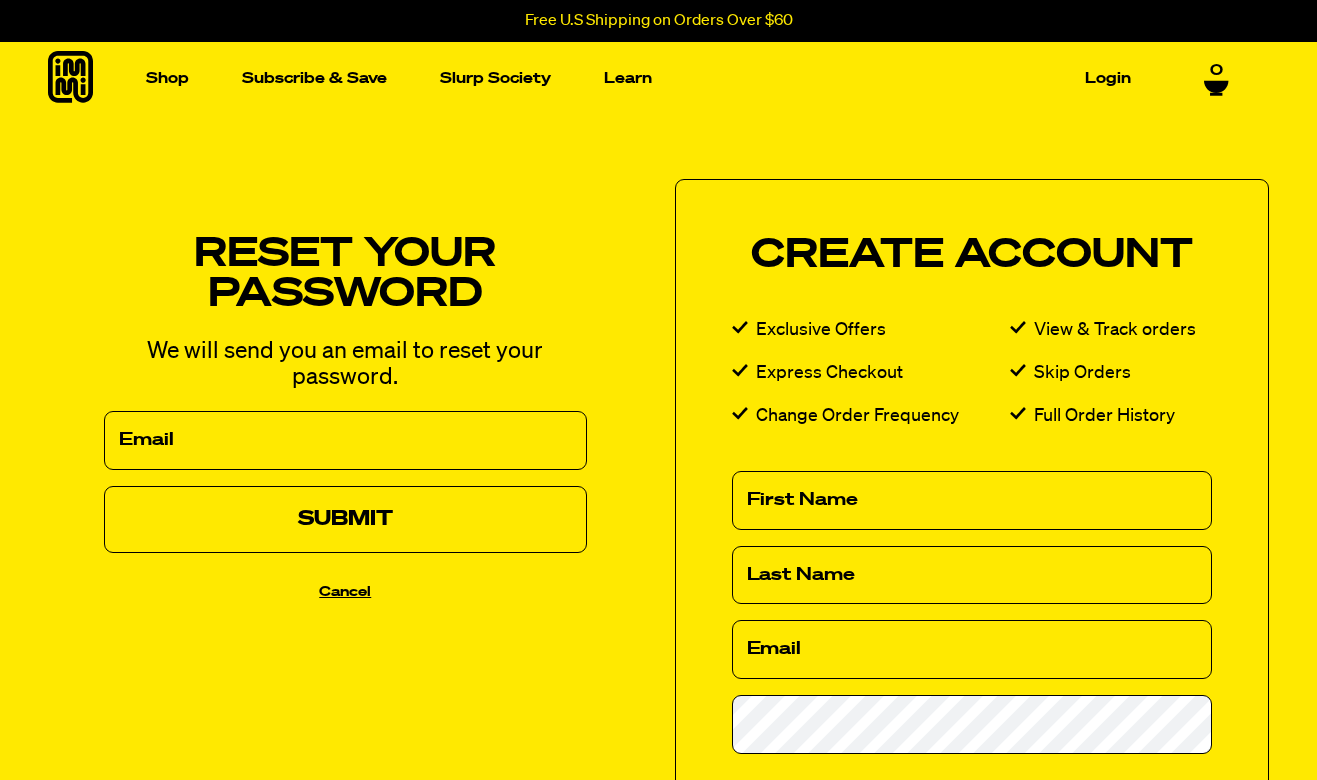 click on "Submit" at bounding box center (345, 519) 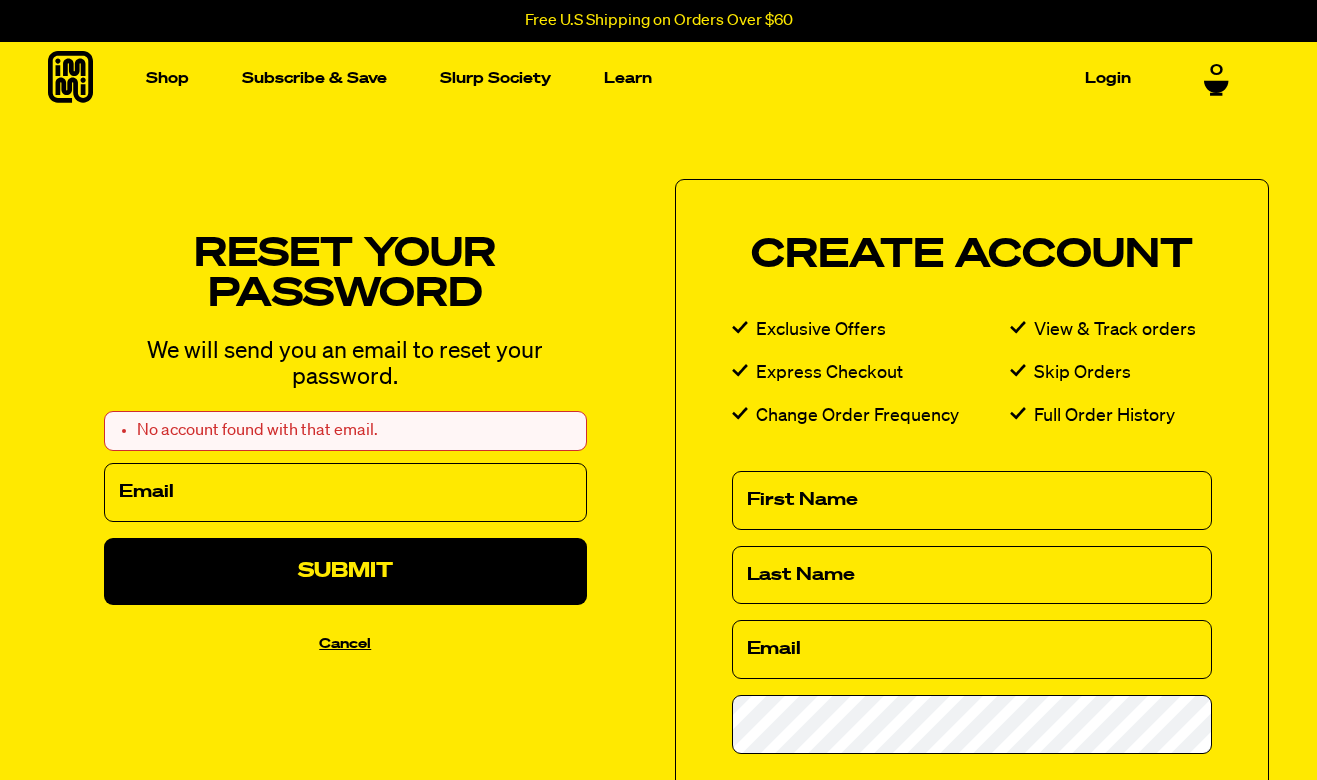scroll, scrollTop: 0, scrollLeft: 0, axis: both 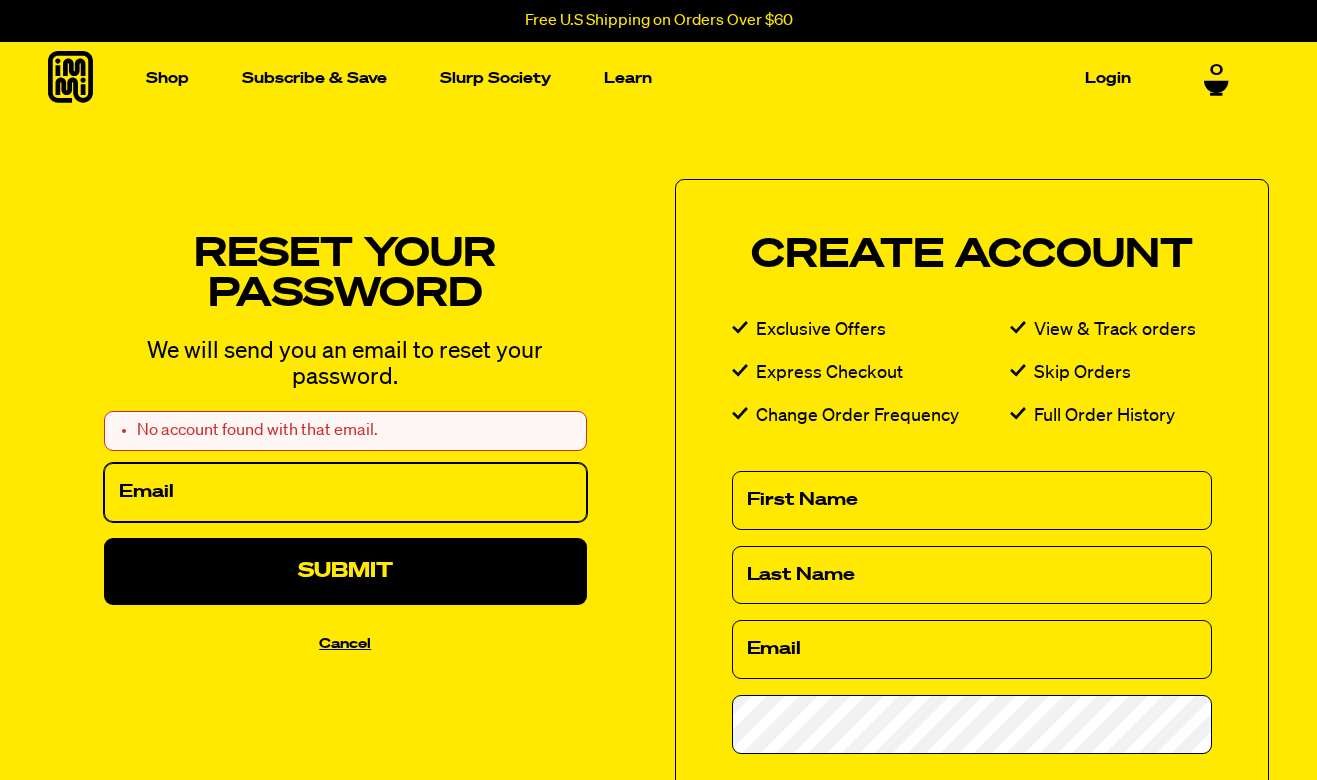click on "Email" at bounding box center [345, 492] 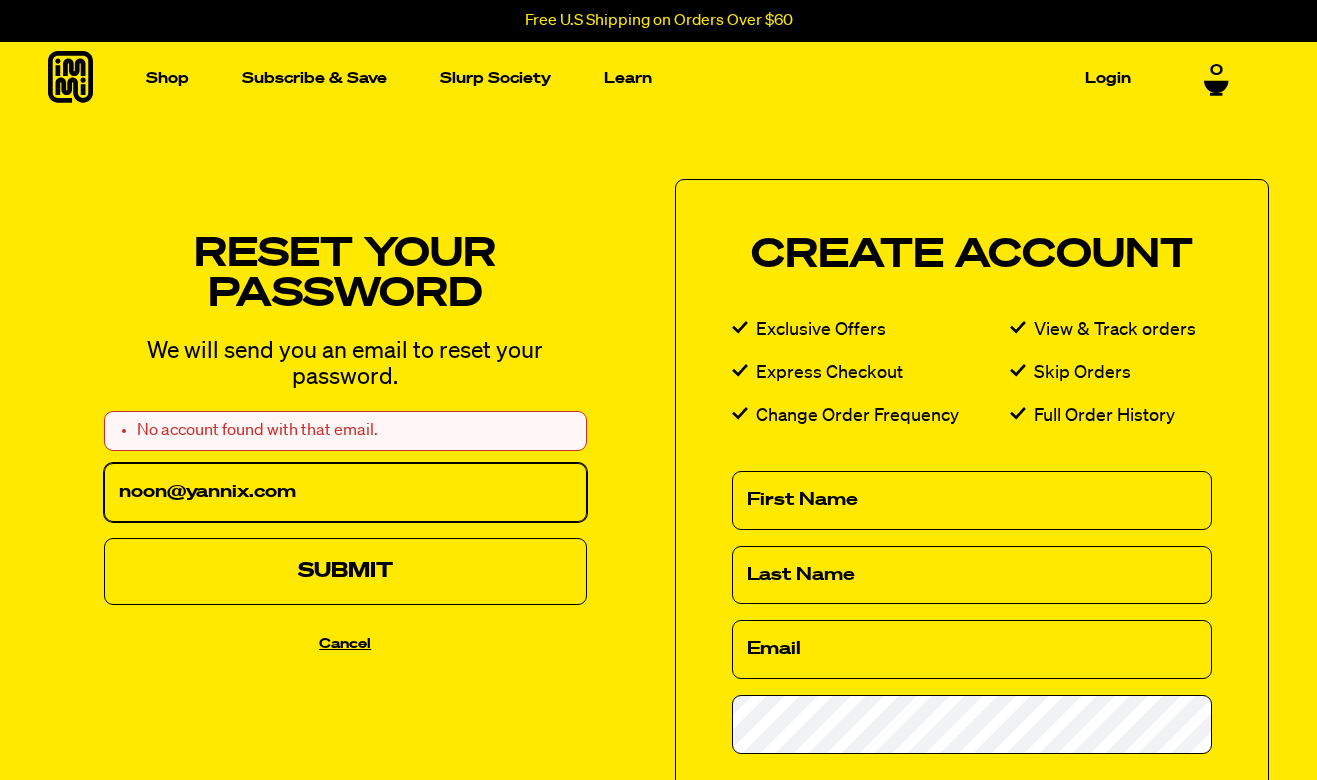 type on "noon@yannix.com" 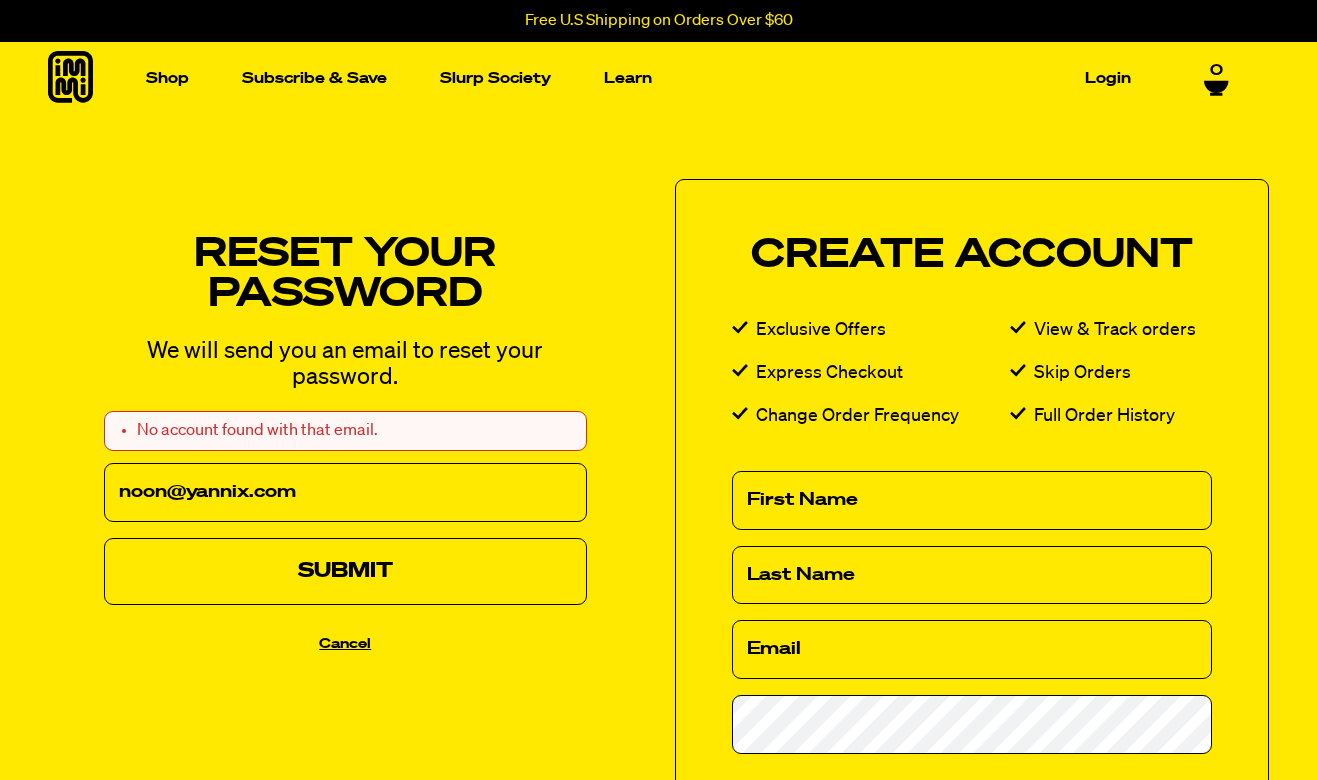 click on "Submit" at bounding box center (345, 571) 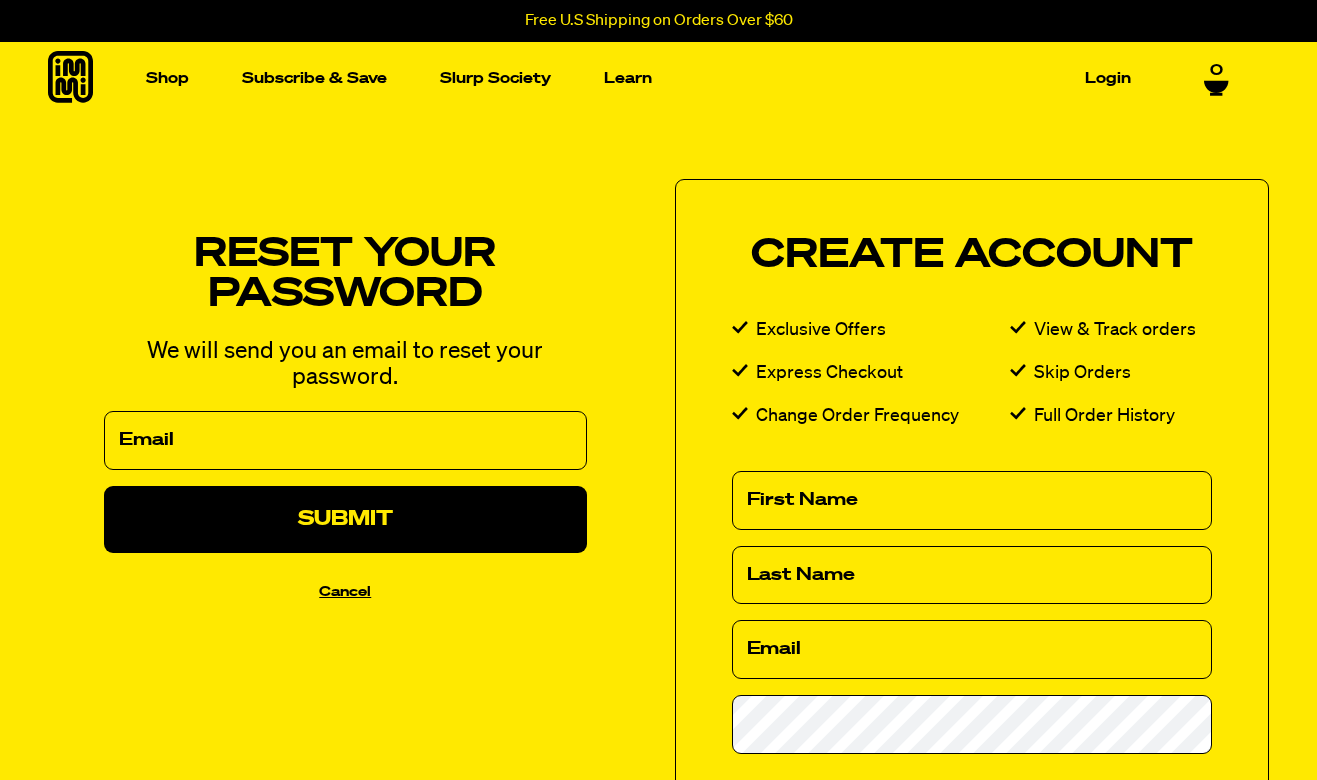 scroll, scrollTop: 0, scrollLeft: 0, axis: both 